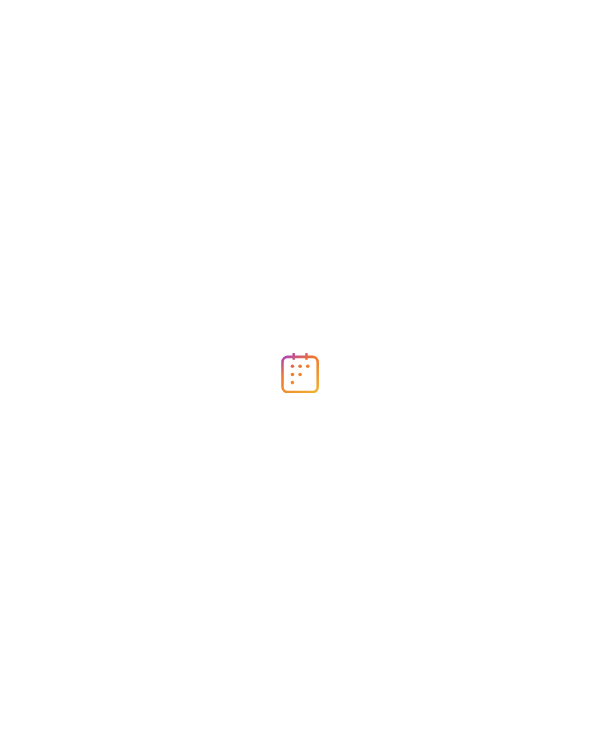 scroll, scrollTop: 0, scrollLeft: 0, axis: both 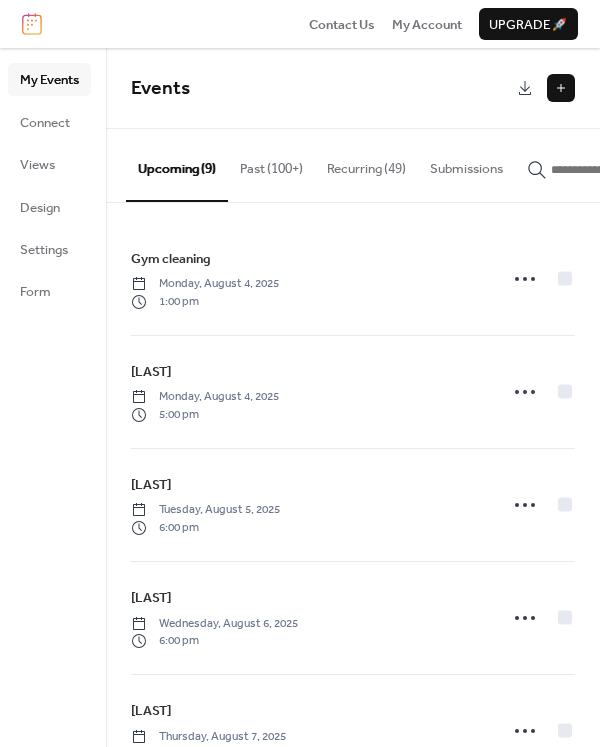 click at bounding box center (561, 88) 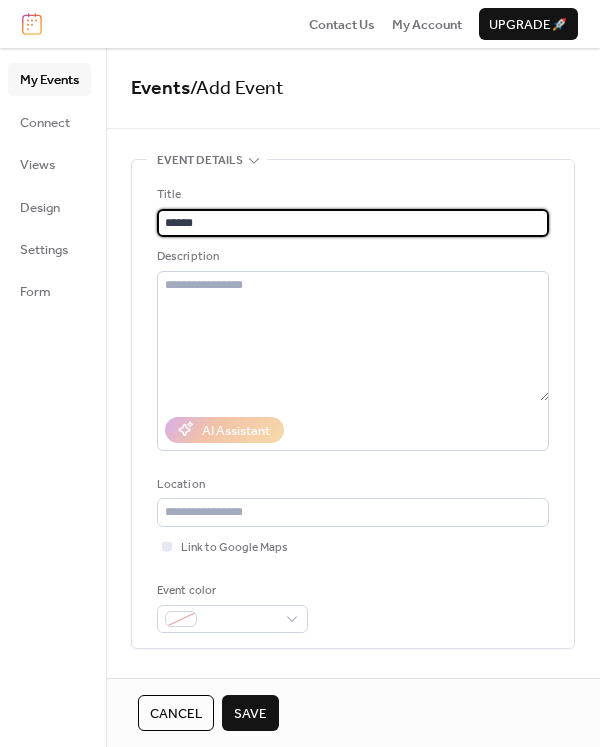 scroll, scrollTop: 1, scrollLeft: 0, axis: vertical 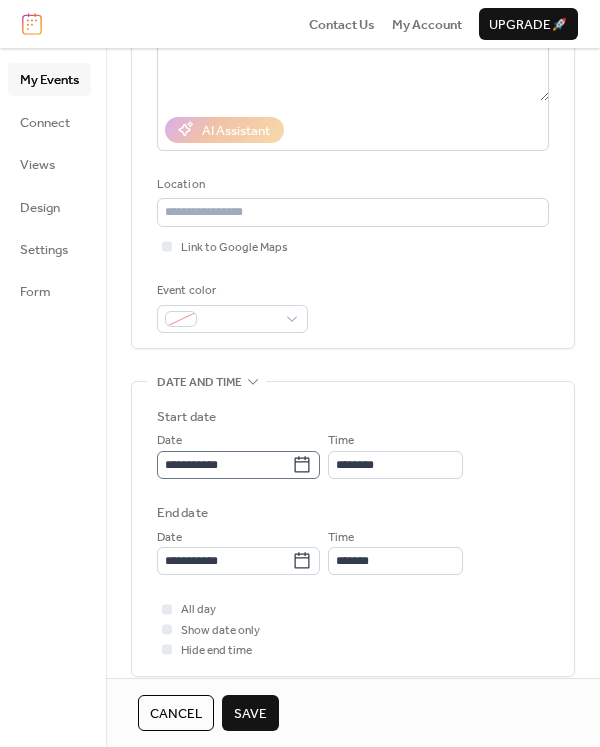 type on "******" 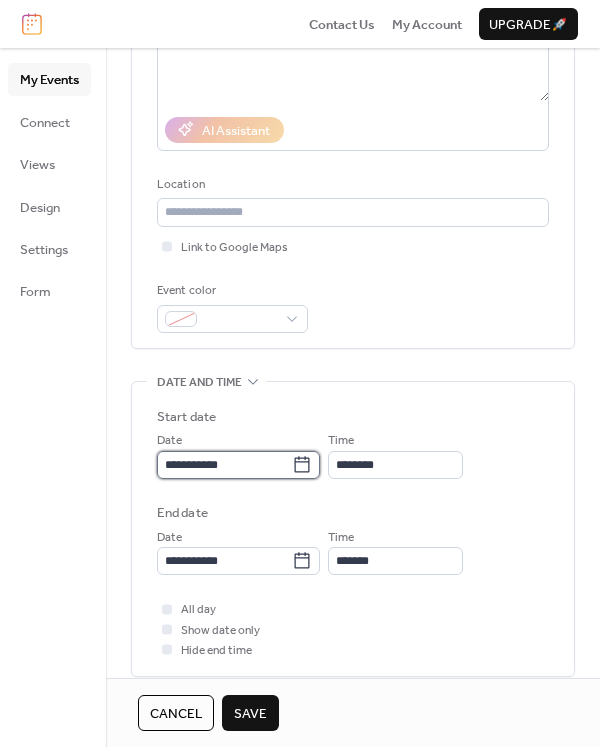 click on "**********" at bounding box center (224, 465) 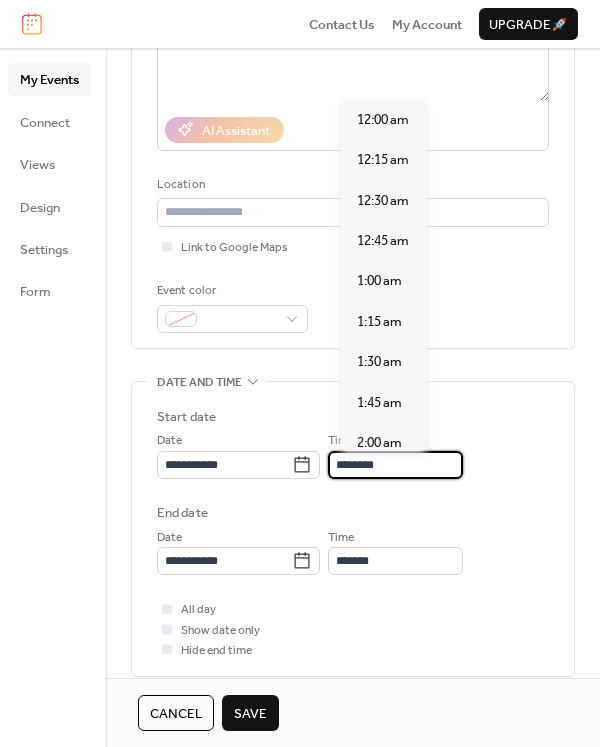 click on "********" at bounding box center [395, 465] 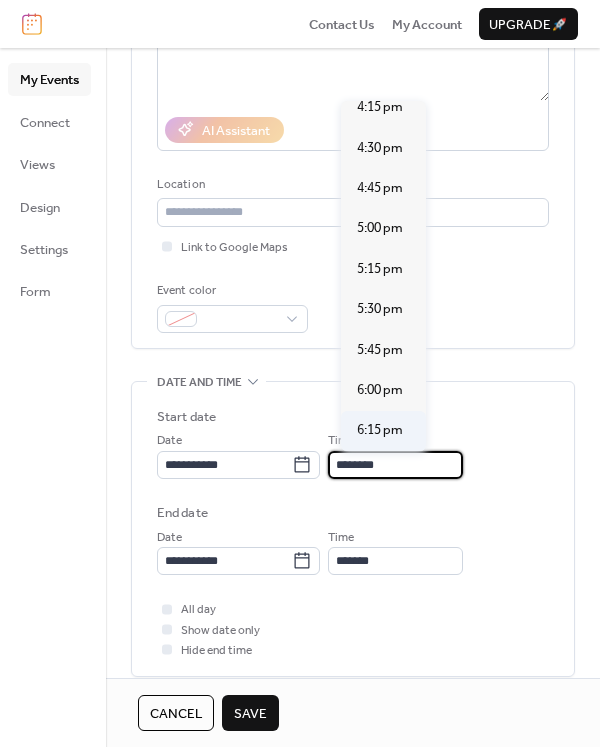 scroll, scrollTop: 2839, scrollLeft: 0, axis: vertical 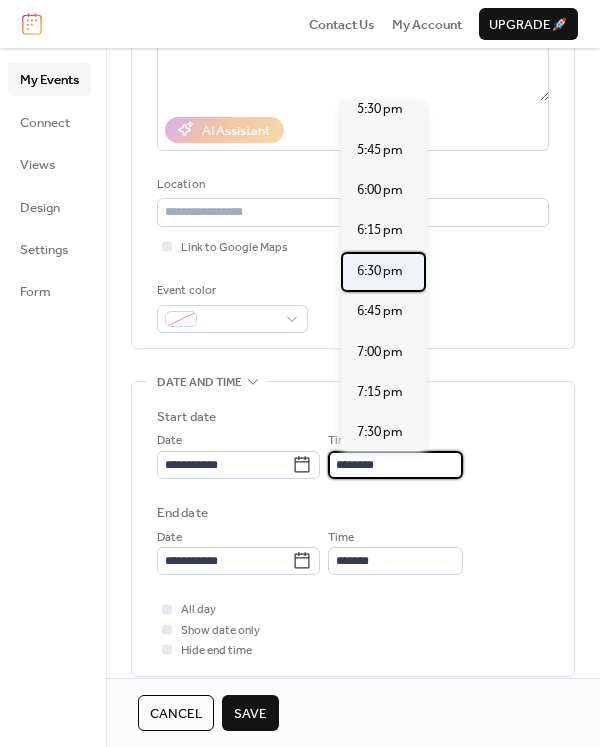 click on "6:30 pm" at bounding box center (380, 271) 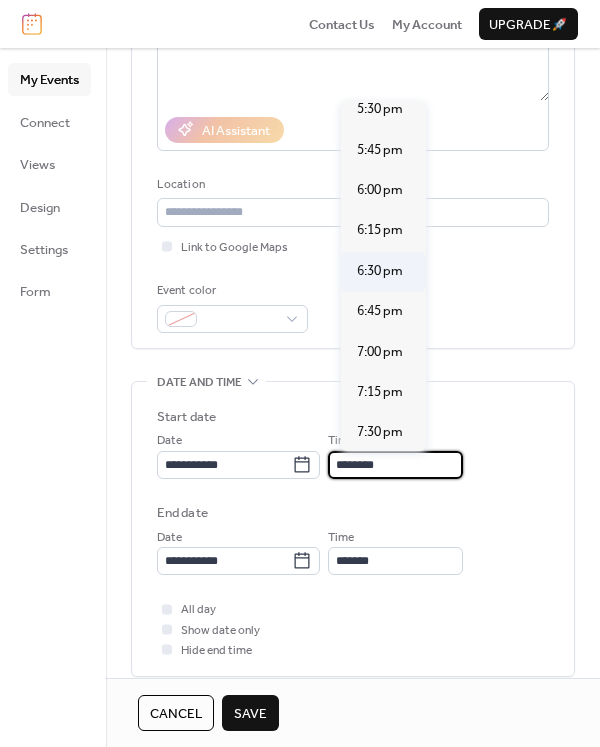 type on "*******" 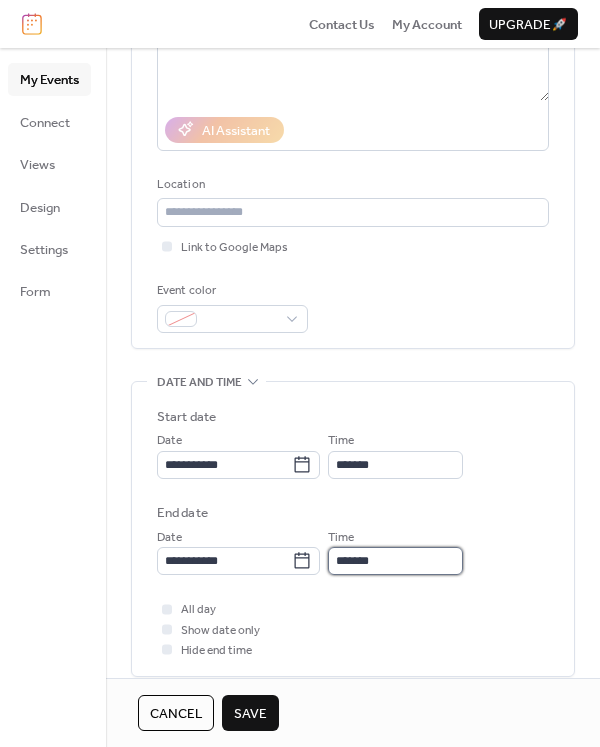 click on "*******" at bounding box center (395, 561) 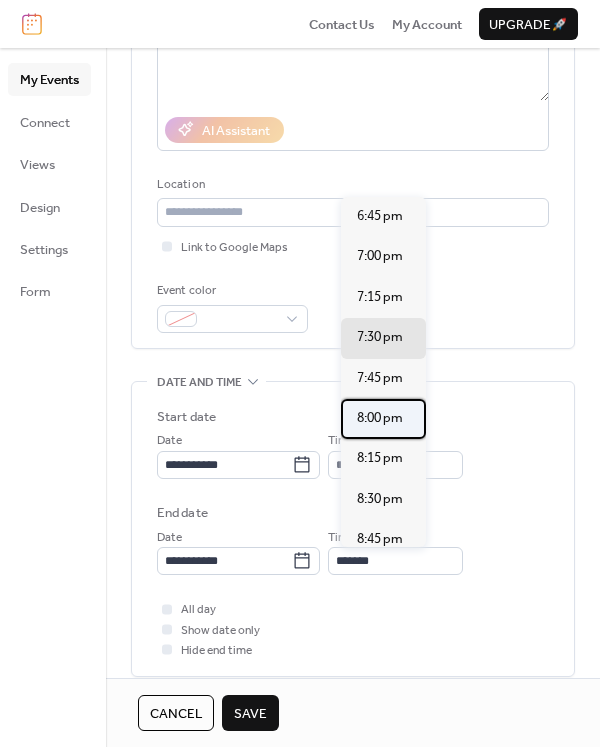 click on "8:00 pm" at bounding box center (380, 418) 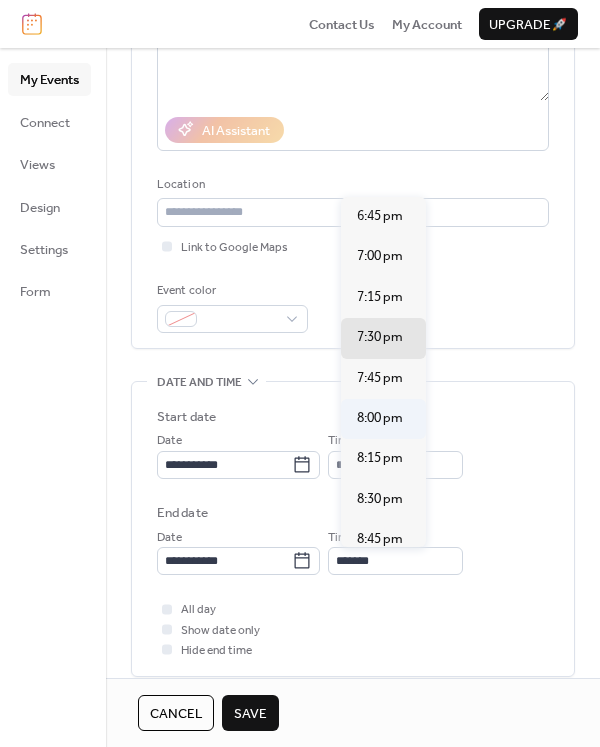type on "*******" 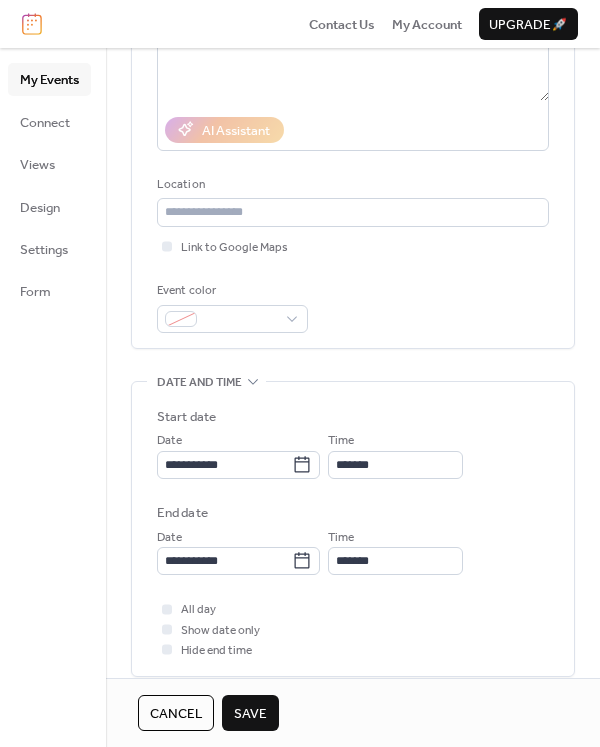 click on "Save" at bounding box center [250, 714] 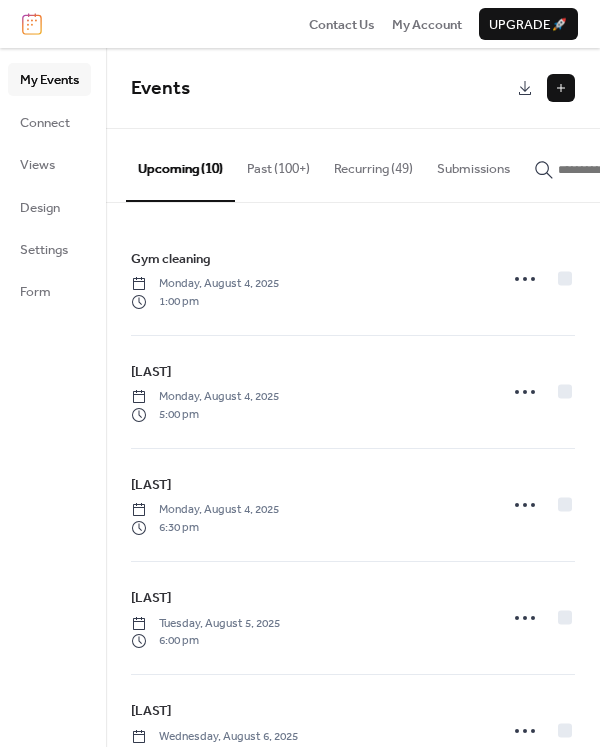 click at bounding box center (561, 88) 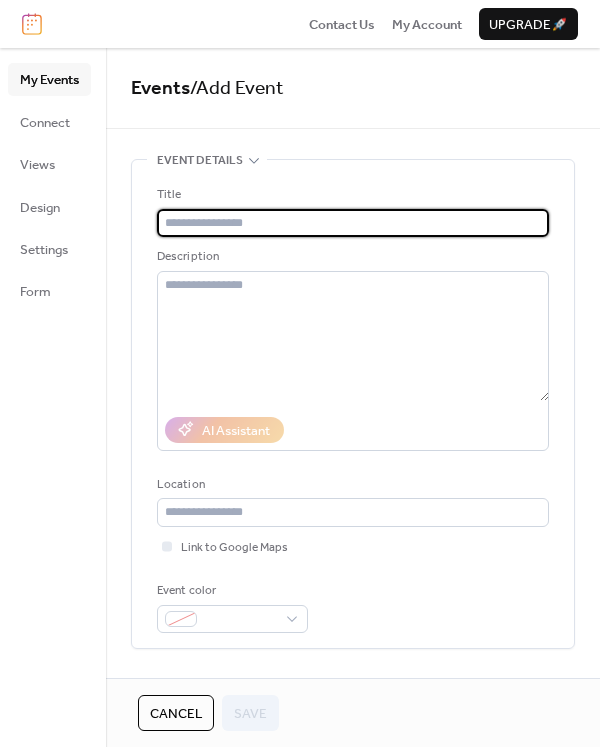click at bounding box center (353, 223) 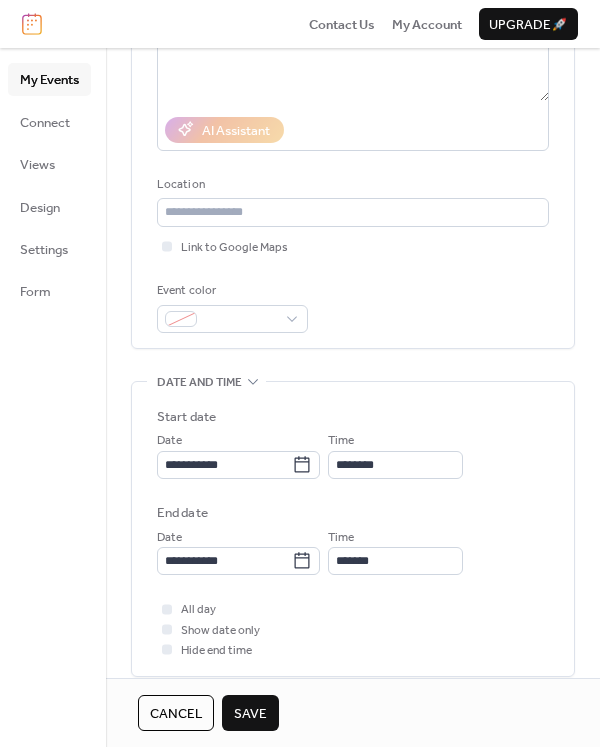 scroll, scrollTop: 400, scrollLeft: 0, axis: vertical 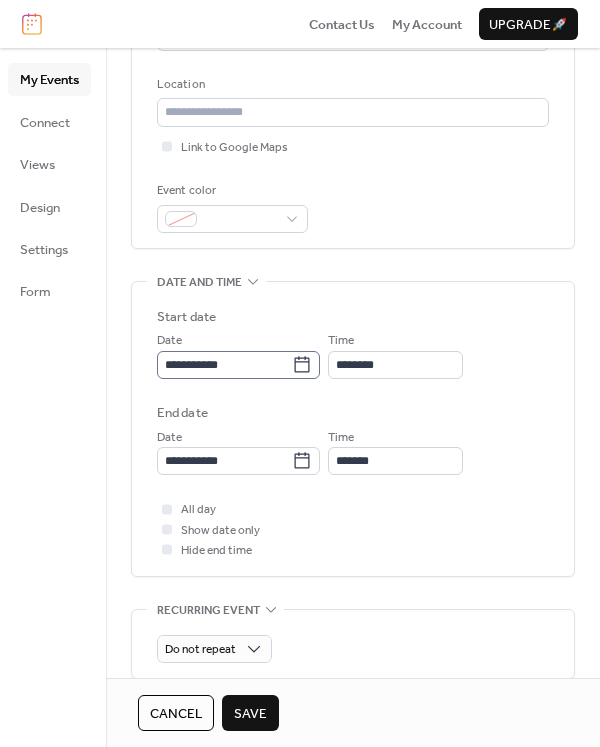 type on "******" 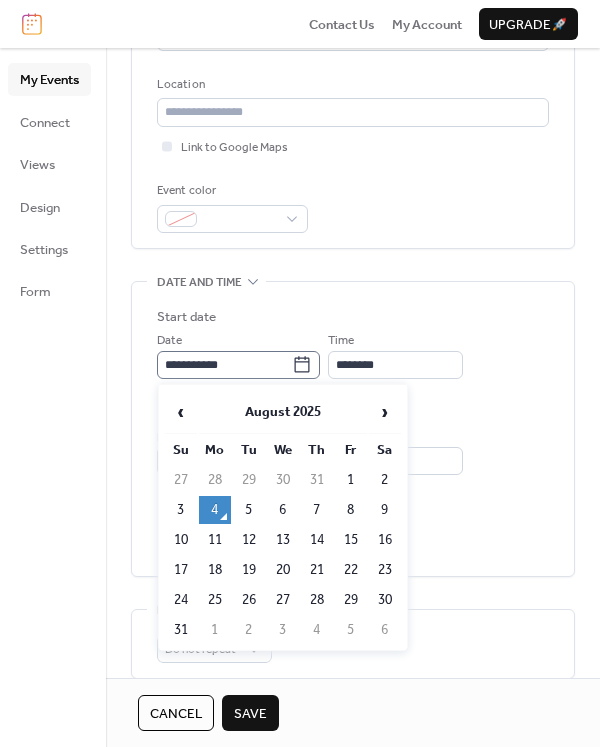 click 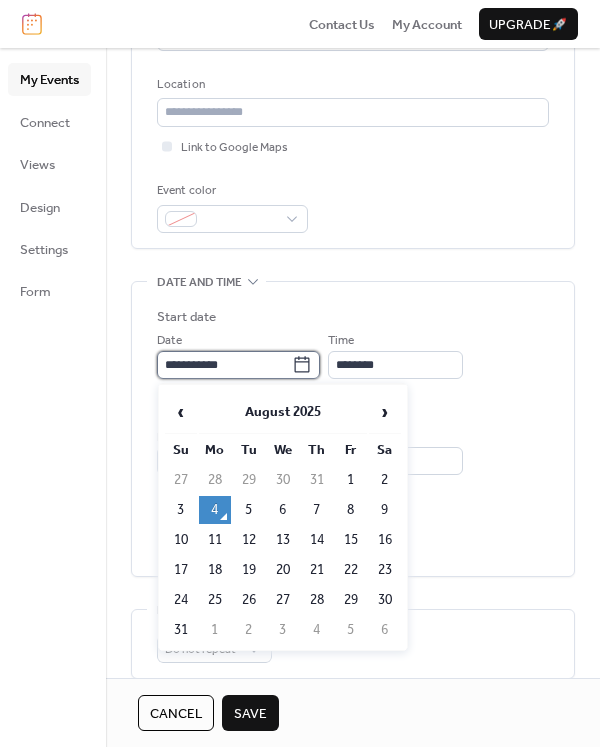 click on "**********" at bounding box center (224, 365) 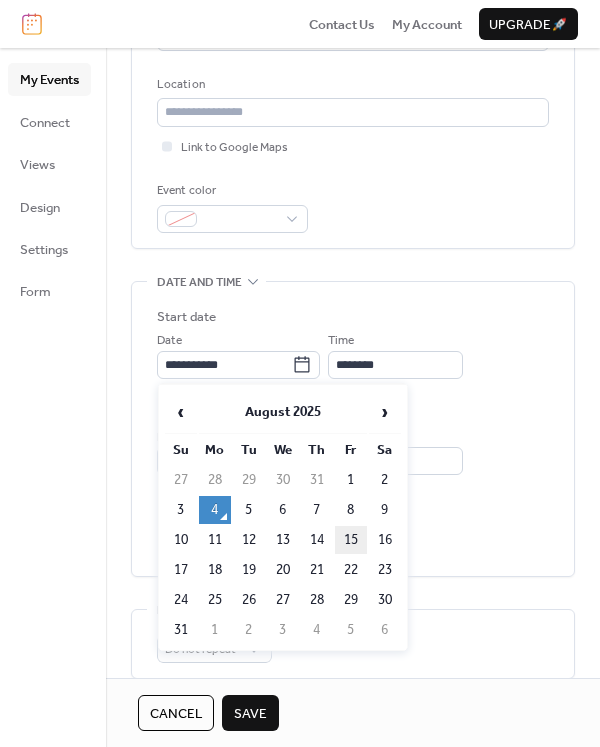 click on "15" at bounding box center (351, 540) 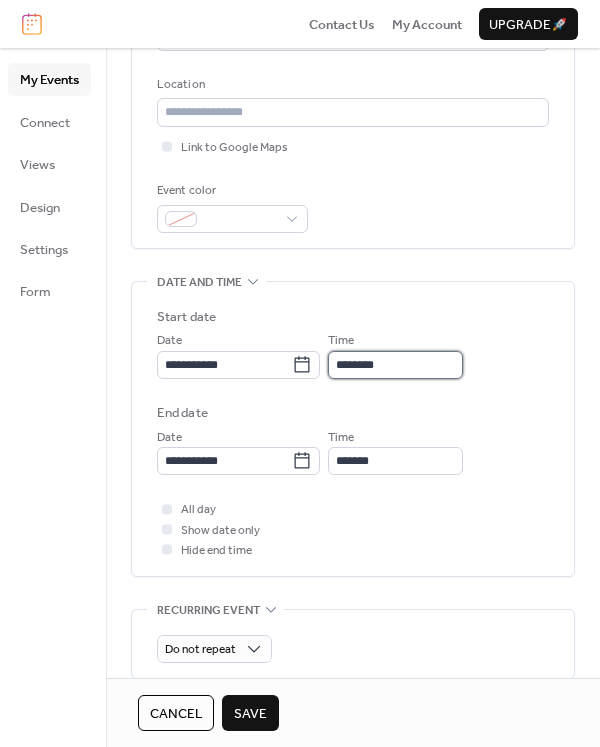 click on "********" at bounding box center (395, 365) 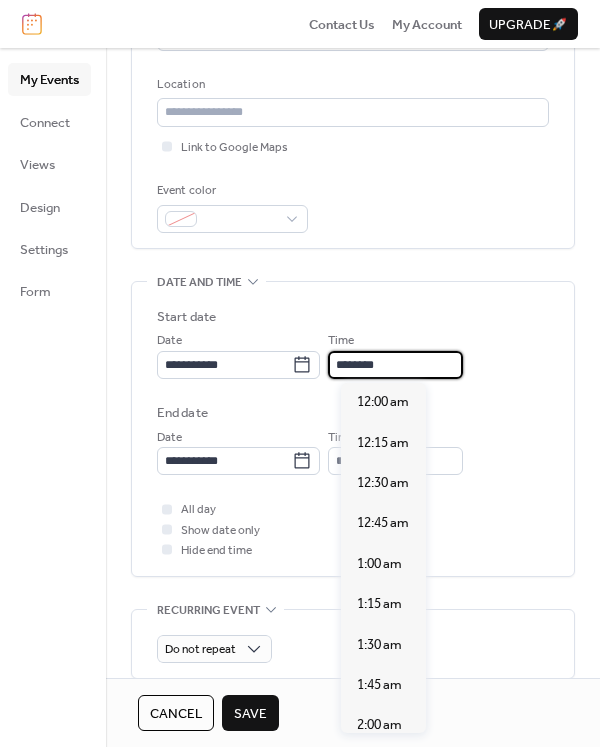 scroll, scrollTop: 1939, scrollLeft: 0, axis: vertical 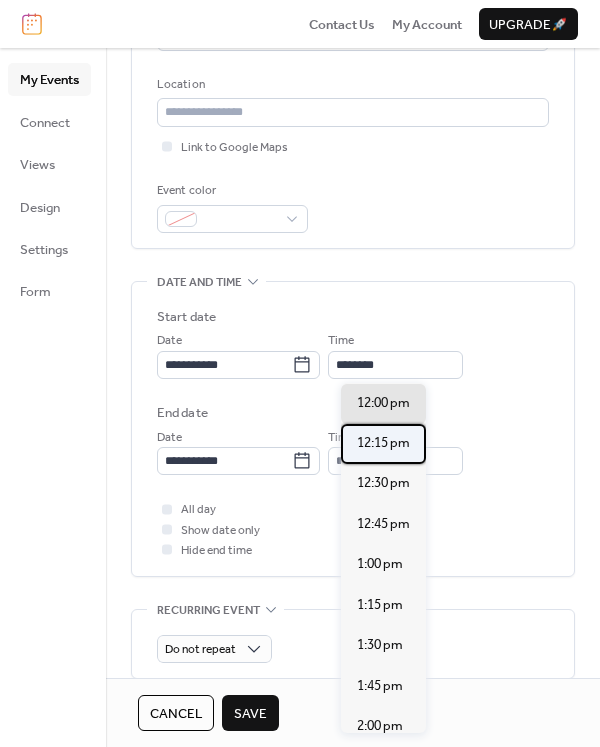 click on "12:15 pm" at bounding box center (383, 443) 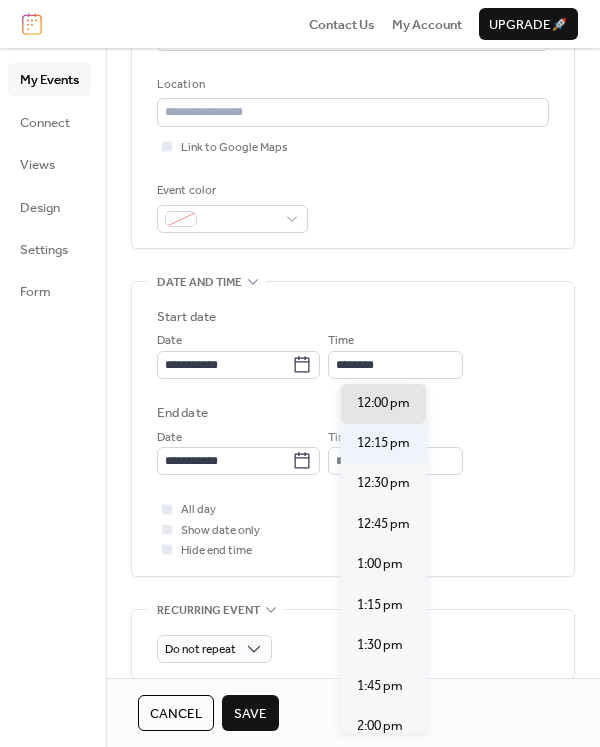 type on "********" 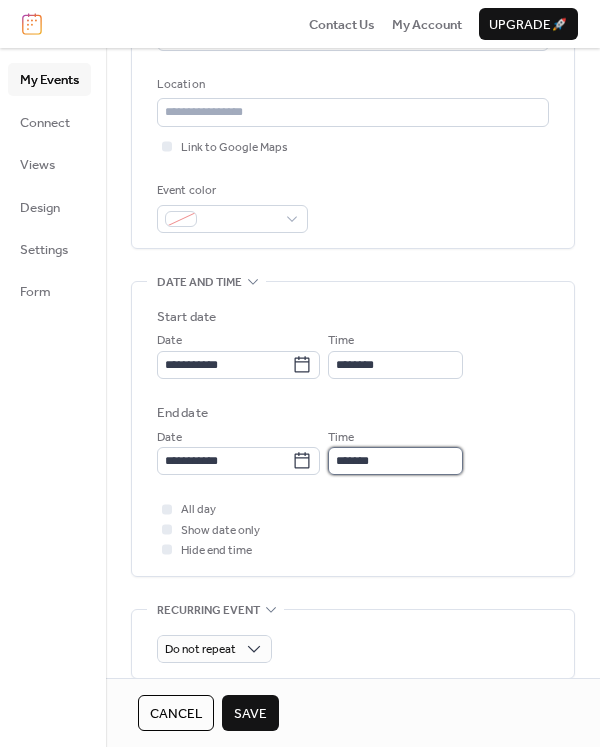 click on "*******" at bounding box center [395, 461] 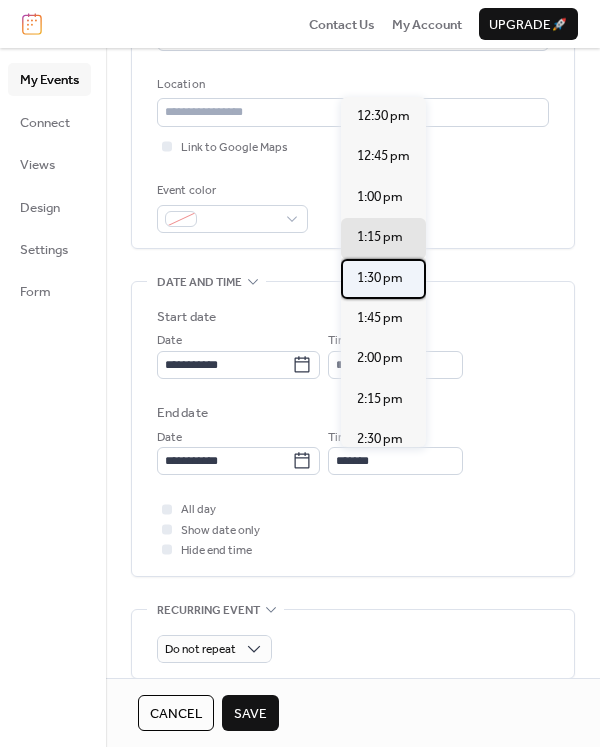 click on "1:30 pm" at bounding box center [380, 278] 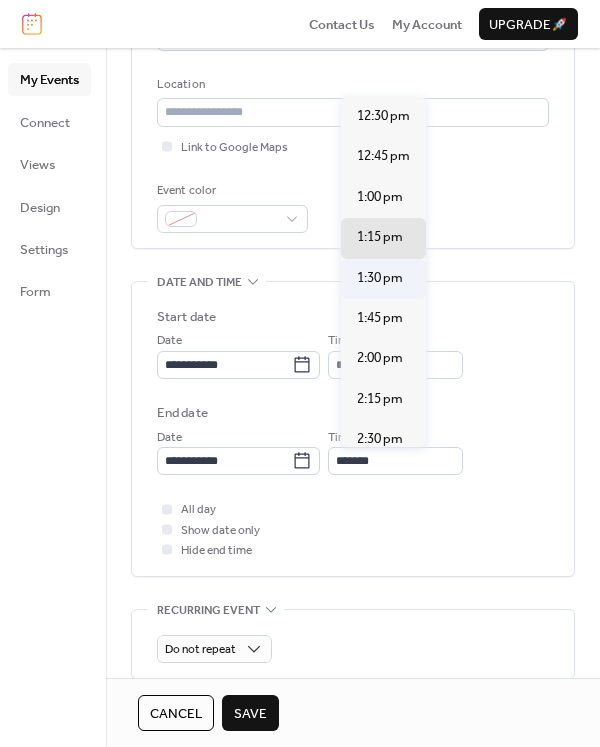 type on "*******" 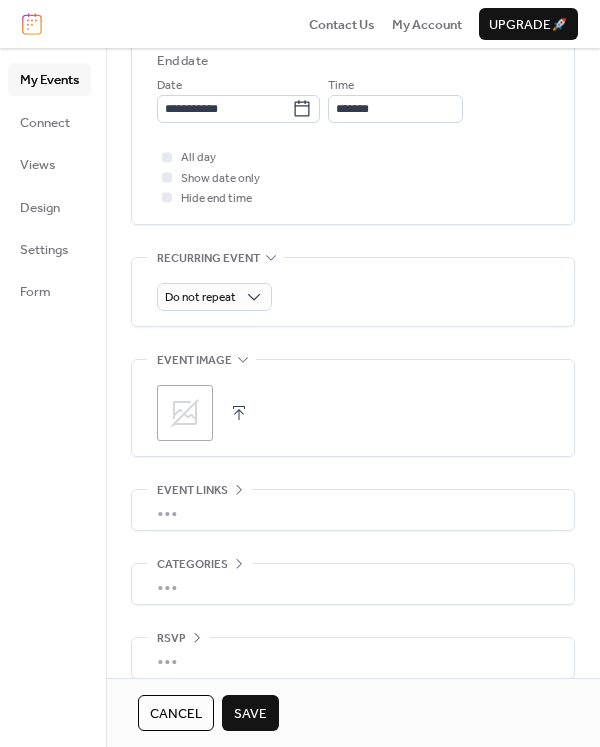 scroll, scrollTop: 773, scrollLeft: 0, axis: vertical 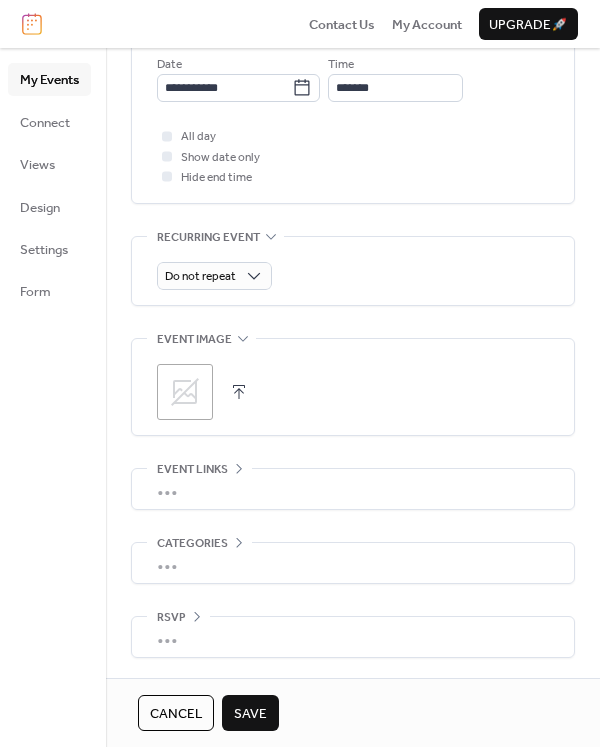 click on "Save" at bounding box center (250, 713) 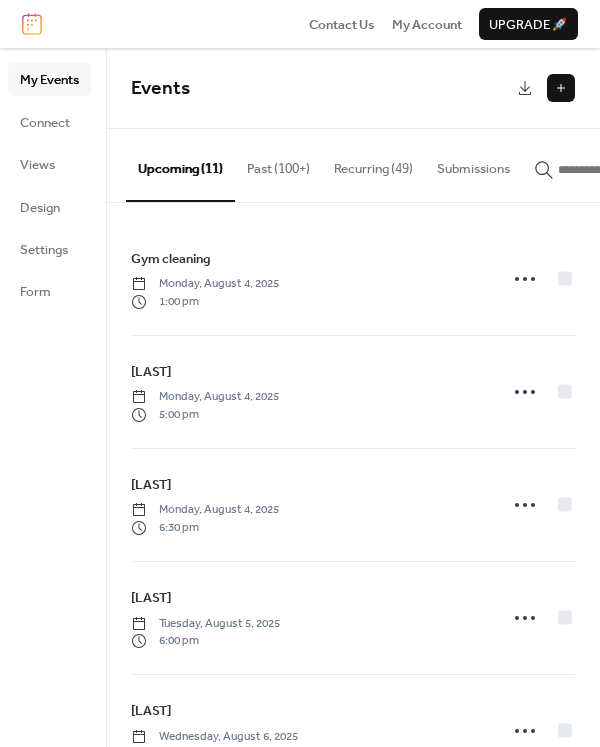 click on "Recurring (49)" at bounding box center [373, 164] 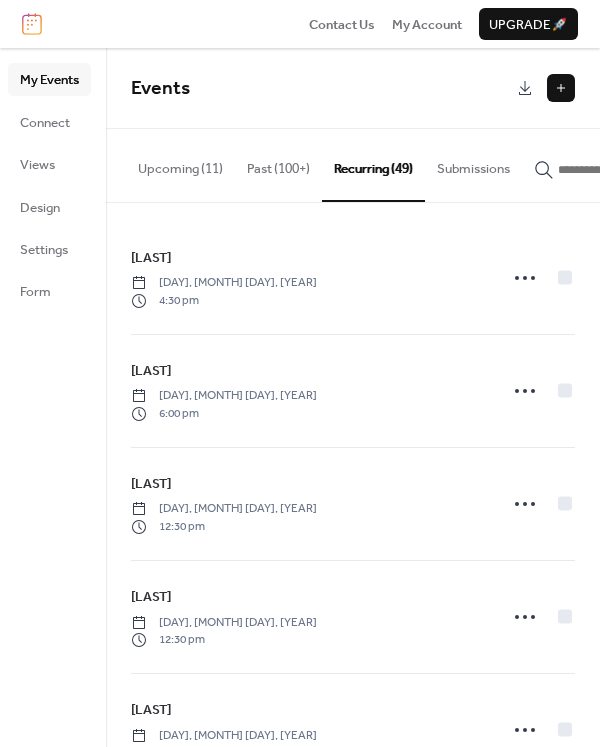 scroll, scrollTop: 0, scrollLeft: 0, axis: both 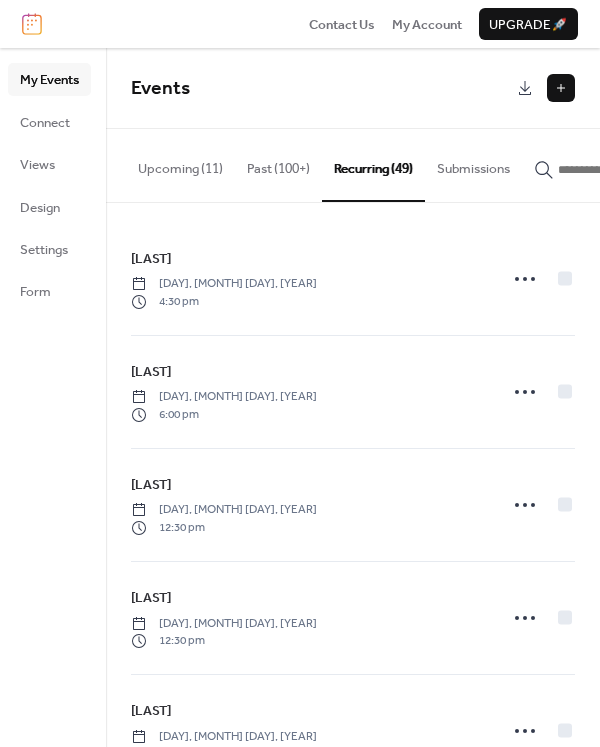 click on "Upcoming (11)" at bounding box center (180, 164) 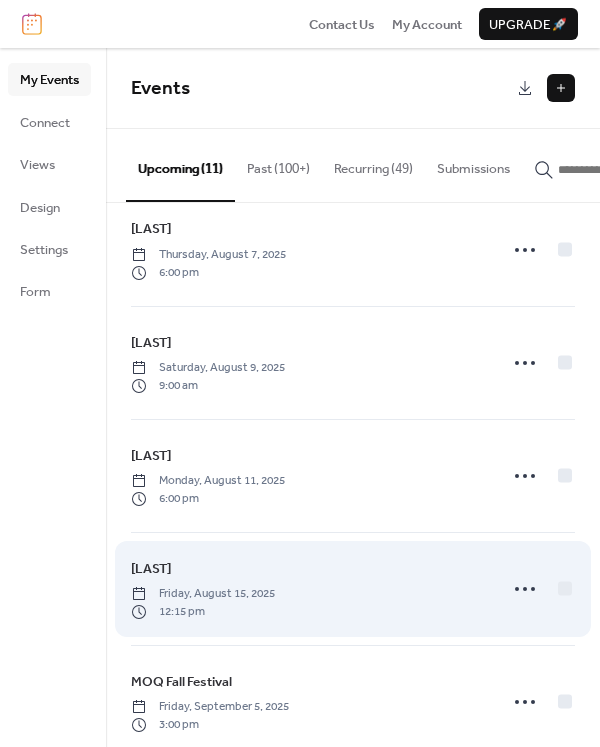 scroll, scrollTop: 345, scrollLeft: 0, axis: vertical 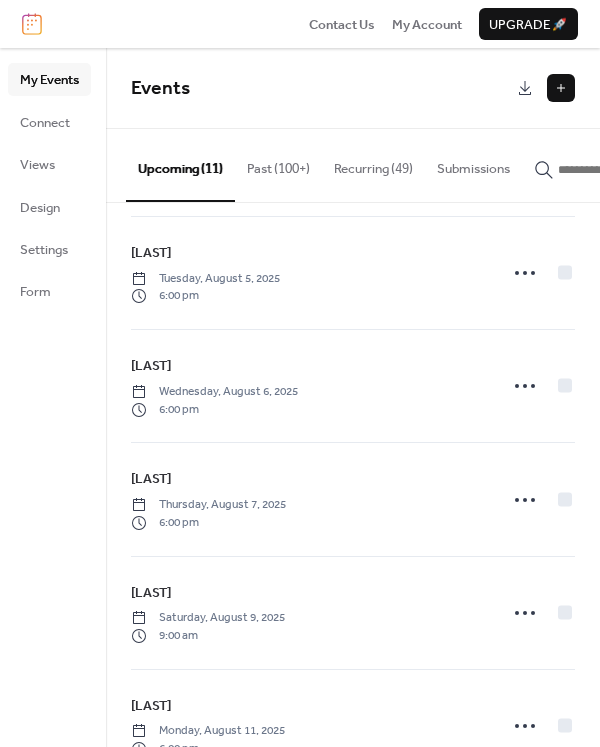 click on "Recurring (49)" at bounding box center (373, 164) 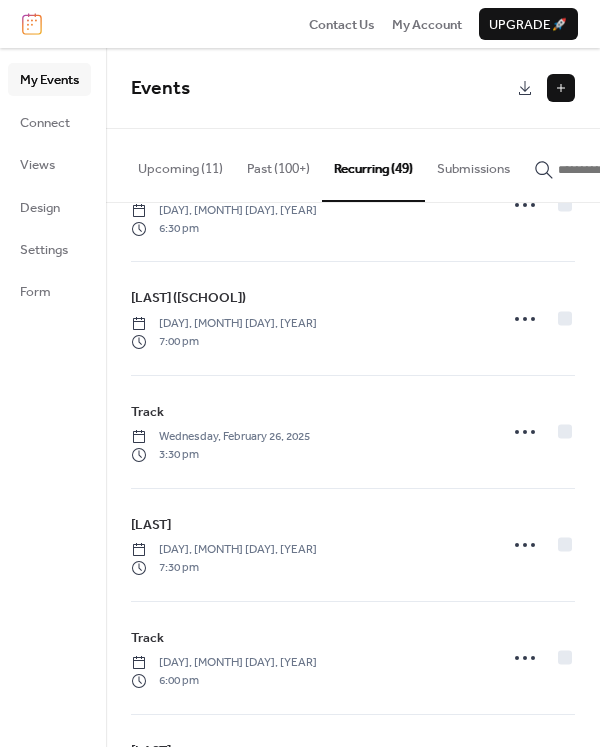 scroll, scrollTop: 4226, scrollLeft: 0, axis: vertical 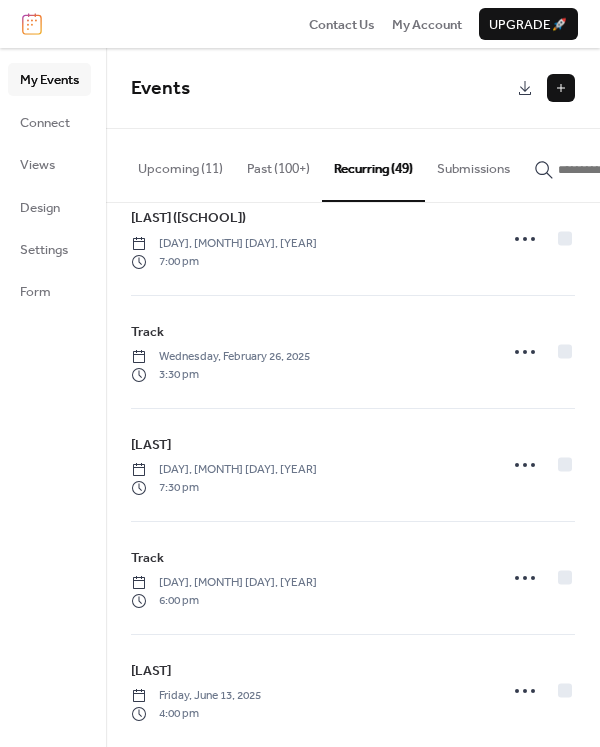 click 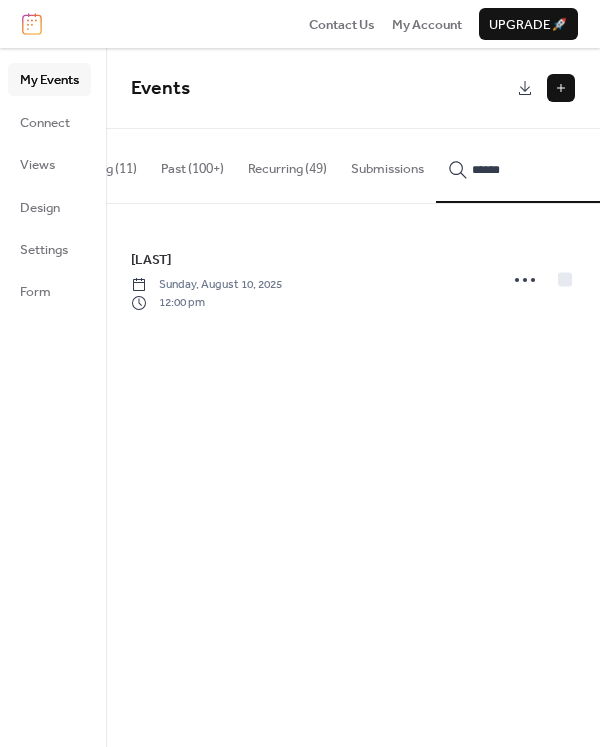 type on "******" 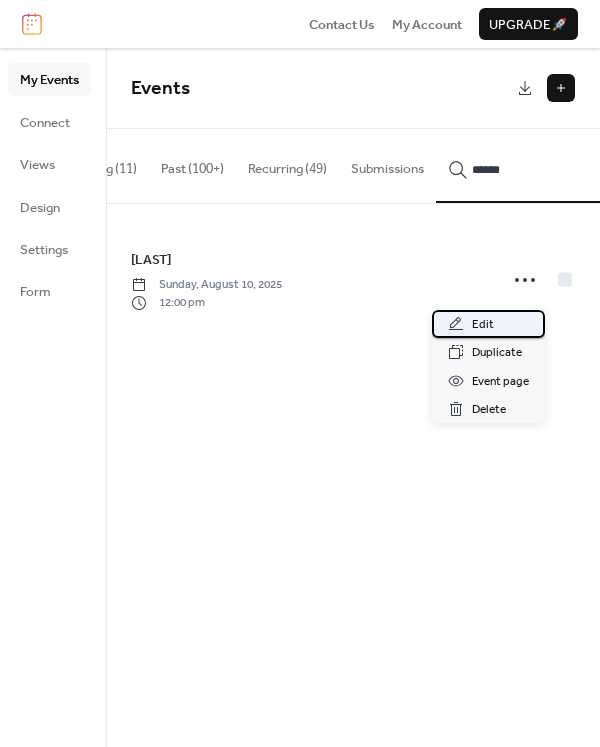 click on "Edit" at bounding box center [488, 324] 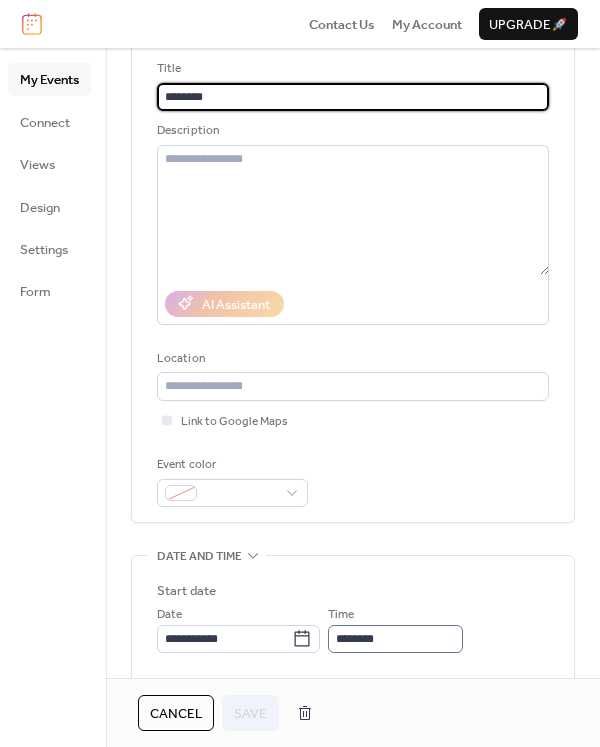scroll, scrollTop: 400, scrollLeft: 0, axis: vertical 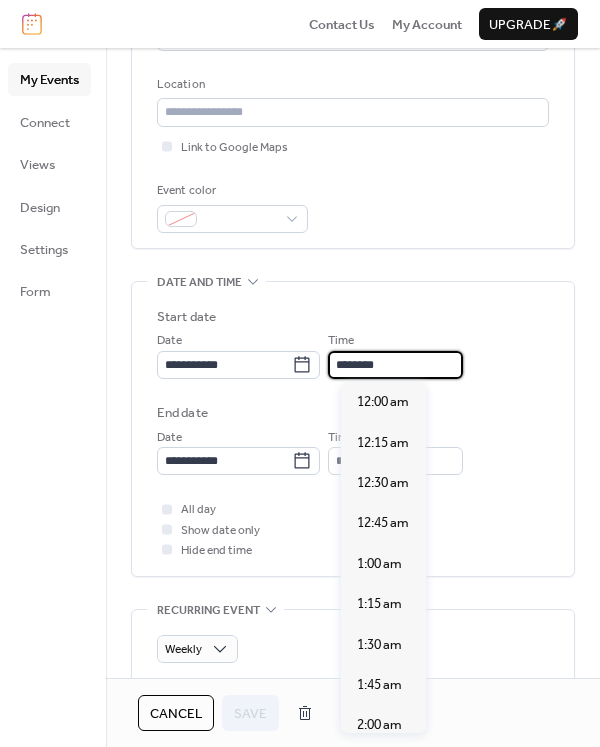 click on "********" at bounding box center (395, 365) 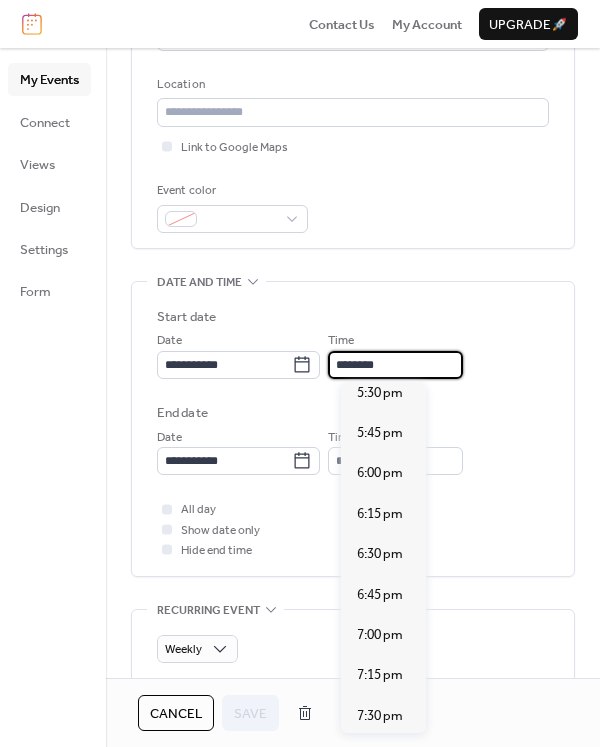 scroll, scrollTop: 2839, scrollLeft: 0, axis: vertical 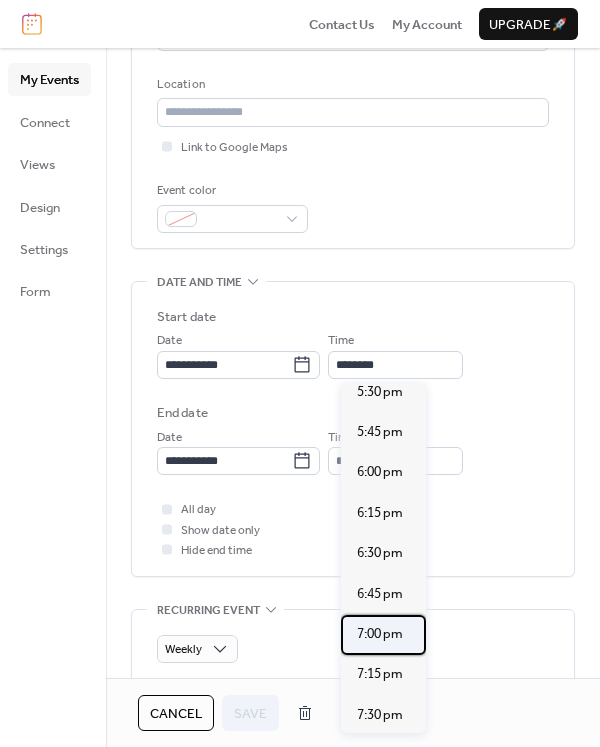 click on "7:00 pm" at bounding box center (380, 634) 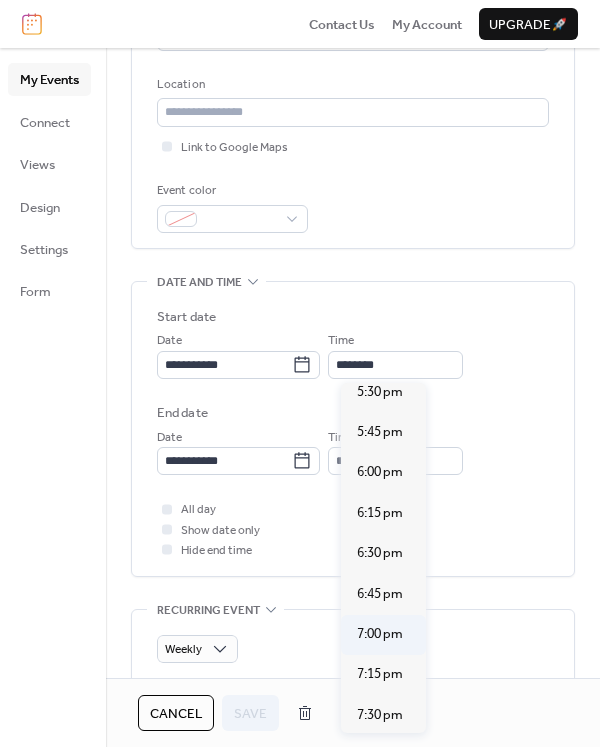 type on "*******" 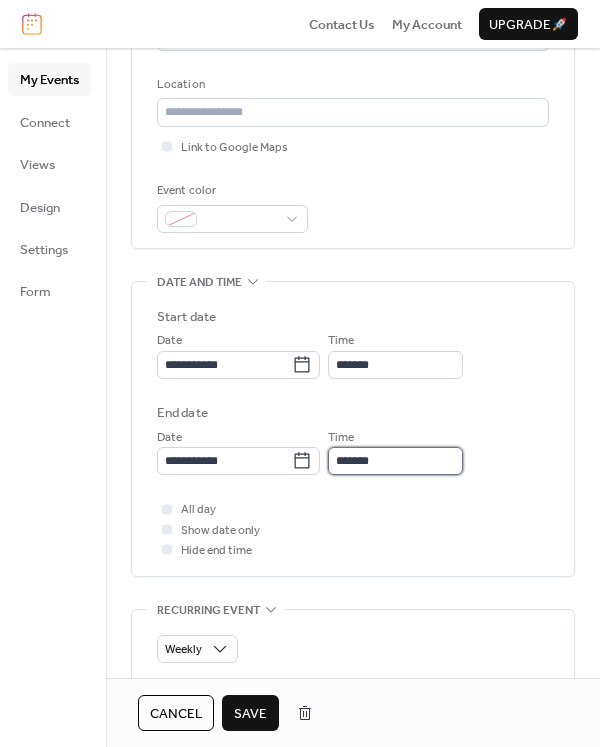 click on "*******" at bounding box center [395, 461] 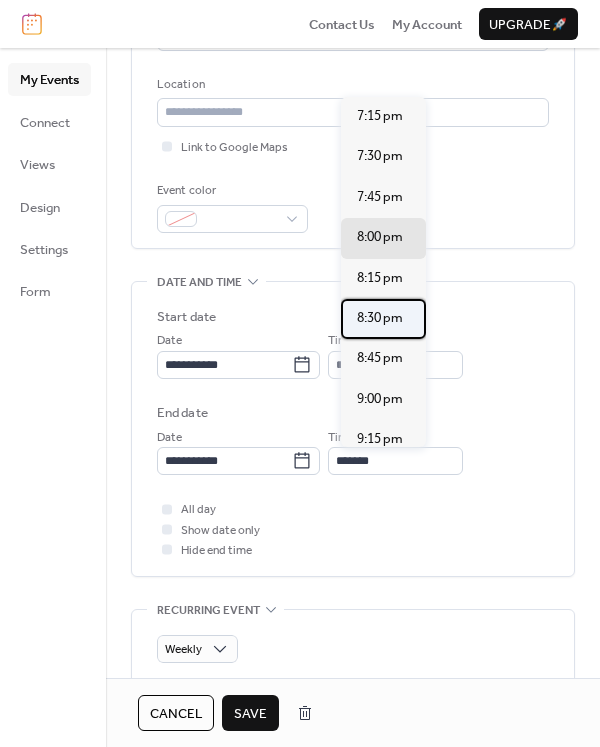 click on "8:30 pm" at bounding box center [380, 318] 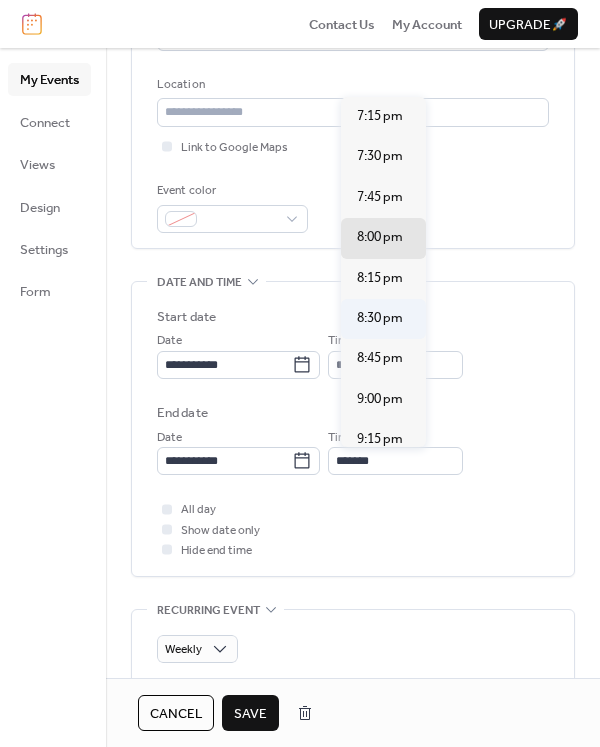 type on "*******" 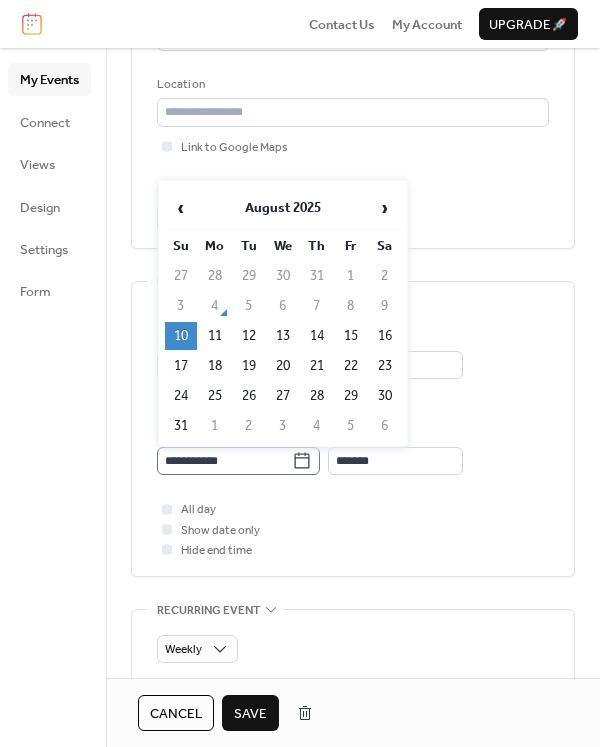 click 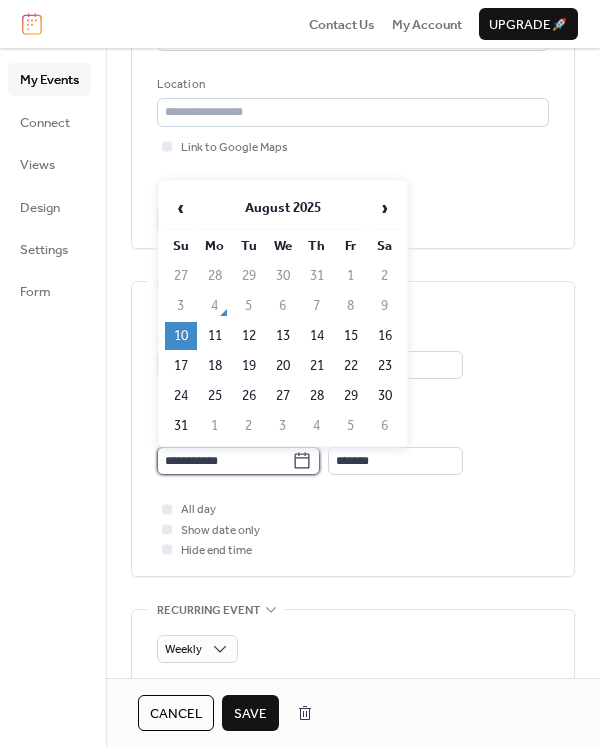 click on "**********" at bounding box center [224, 461] 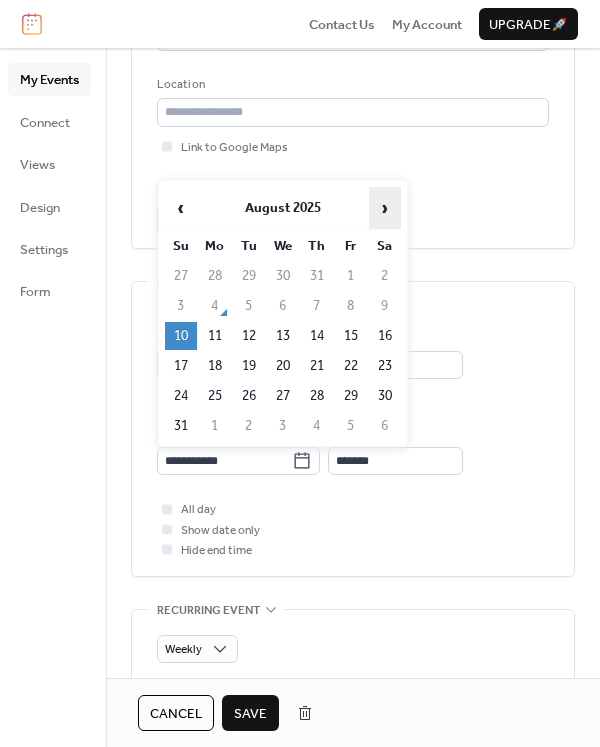 click on "›" at bounding box center [385, 208] 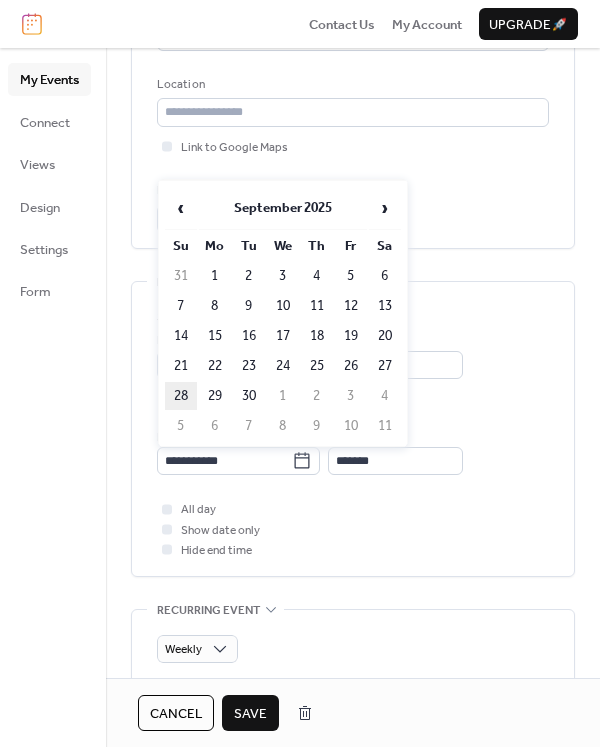 click on "28" at bounding box center (181, 396) 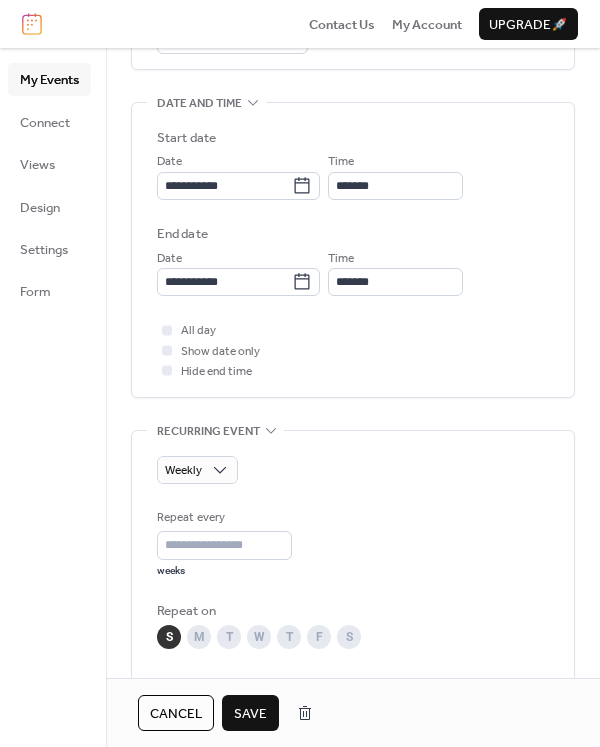 scroll, scrollTop: 700, scrollLeft: 0, axis: vertical 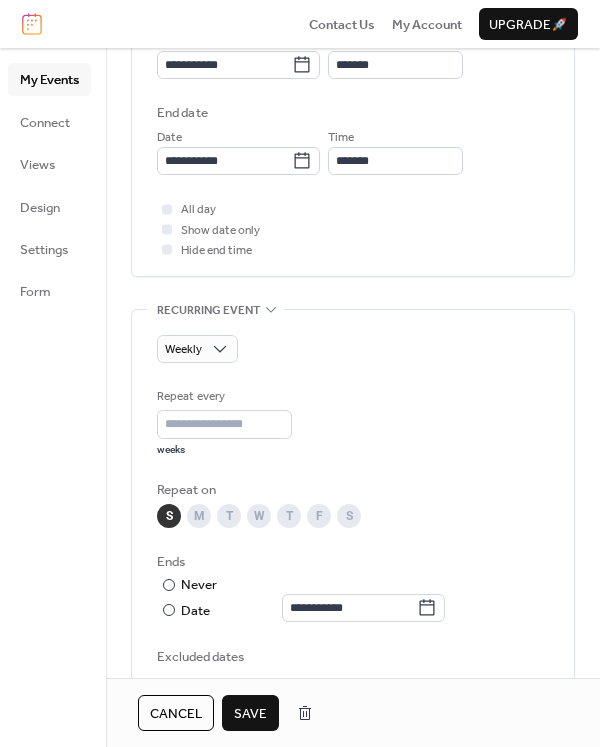 click on "Save" at bounding box center (250, 714) 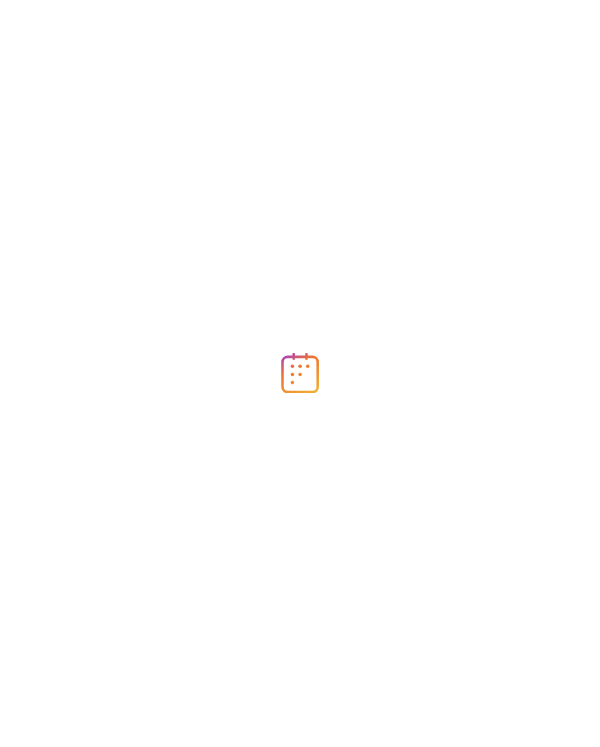 scroll, scrollTop: 0, scrollLeft: 0, axis: both 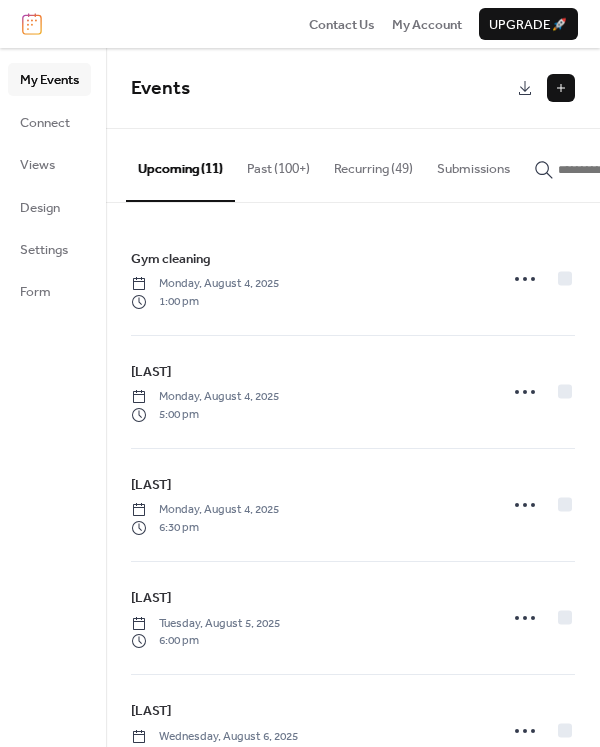 click on "Recurring (49)" at bounding box center [373, 164] 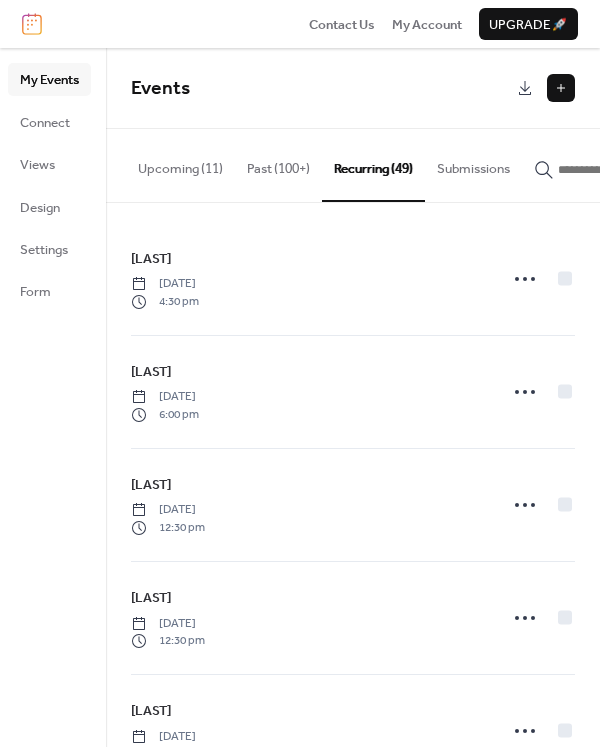 click 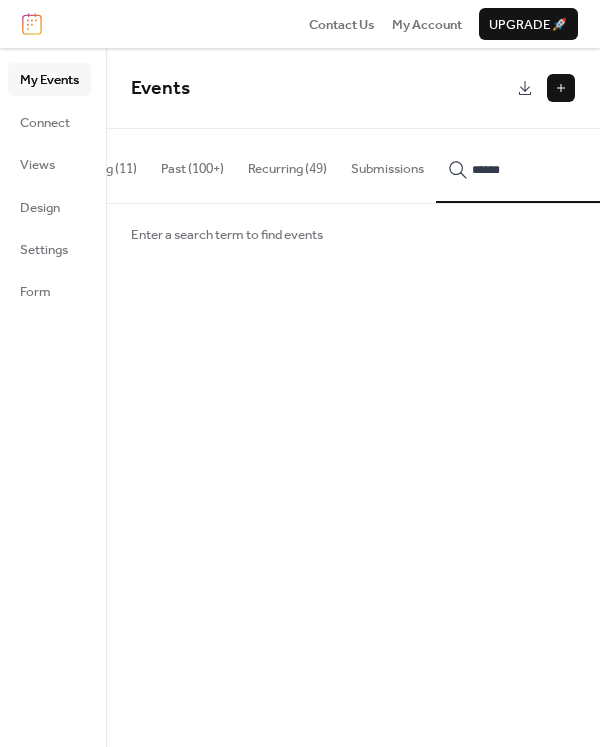 type on "******" 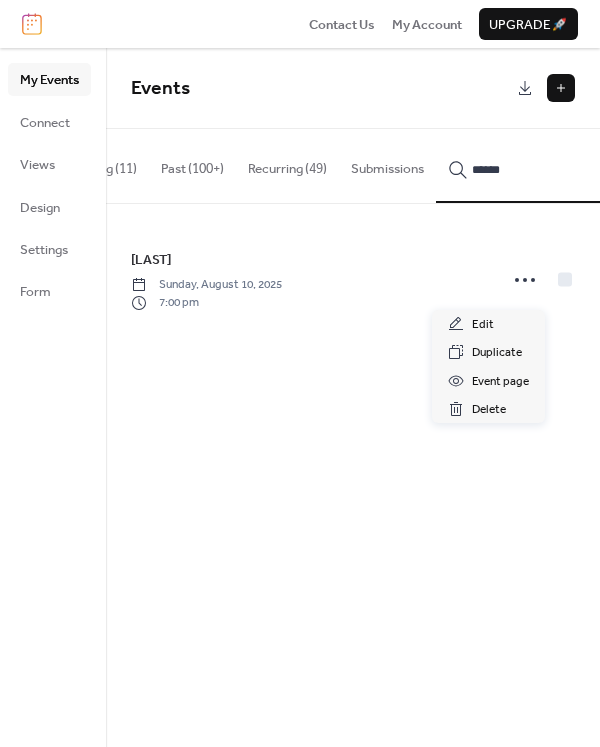 click 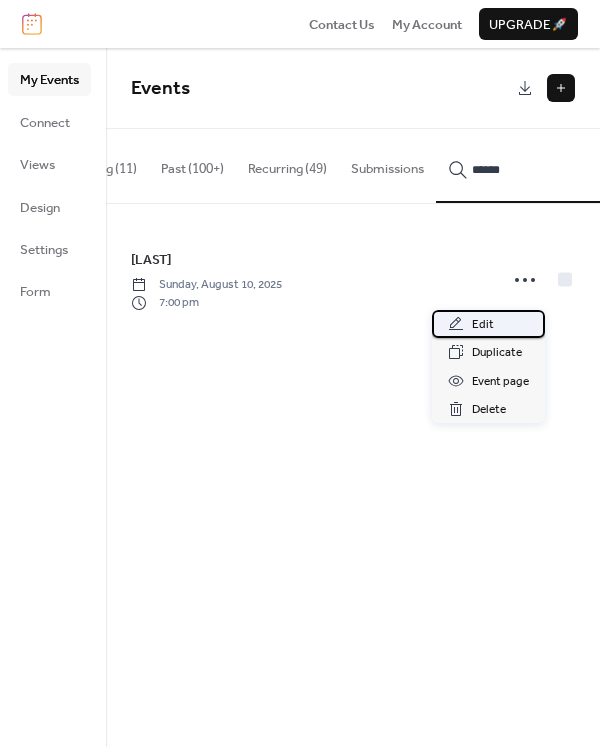 click on "Edit" at bounding box center (488, 324) 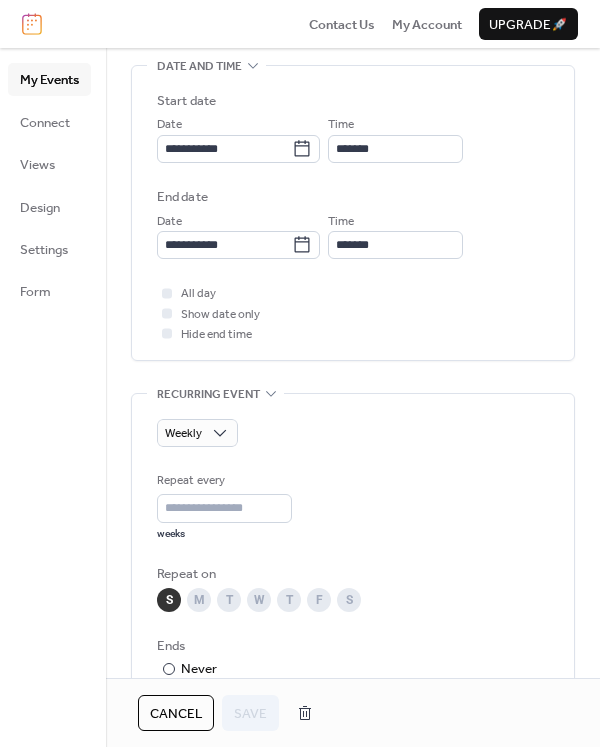 scroll, scrollTop: 700, scrollLeft: 0, axis: vertical 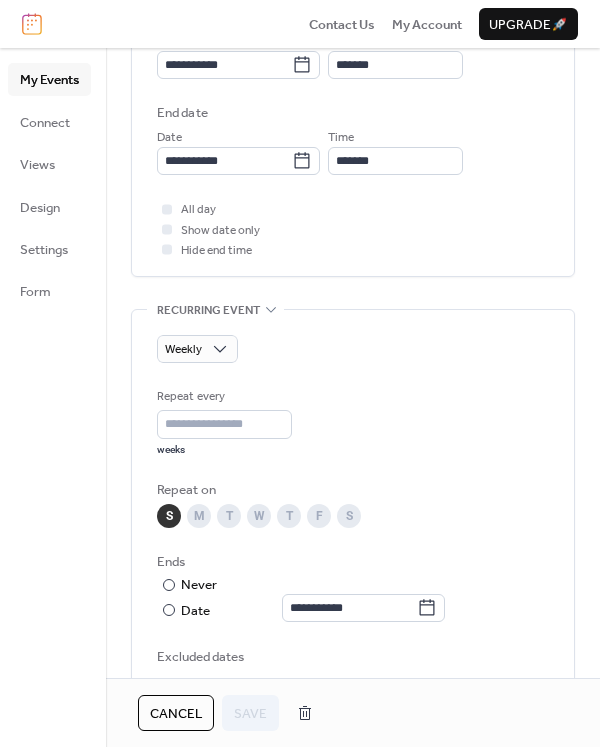 click on "S" at bounding box center (169, 516) 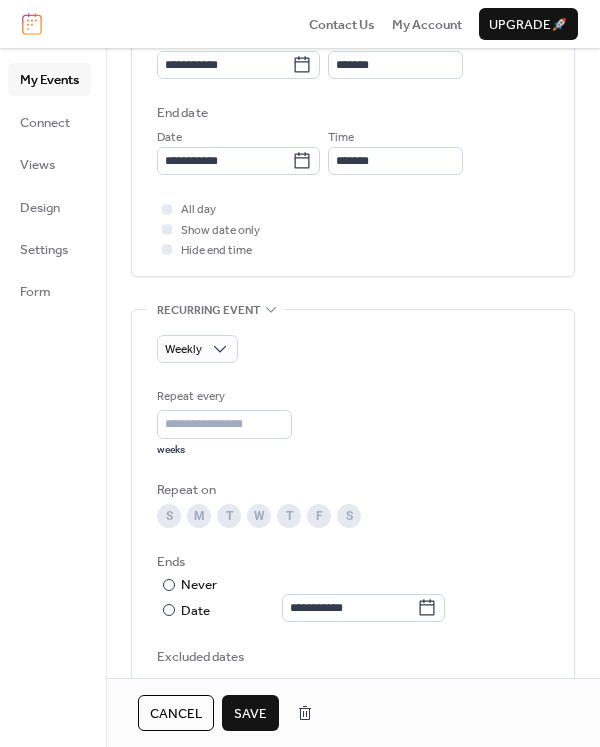 scroll, scrollTop: 500, scrollLeft: 0, axis: vertical 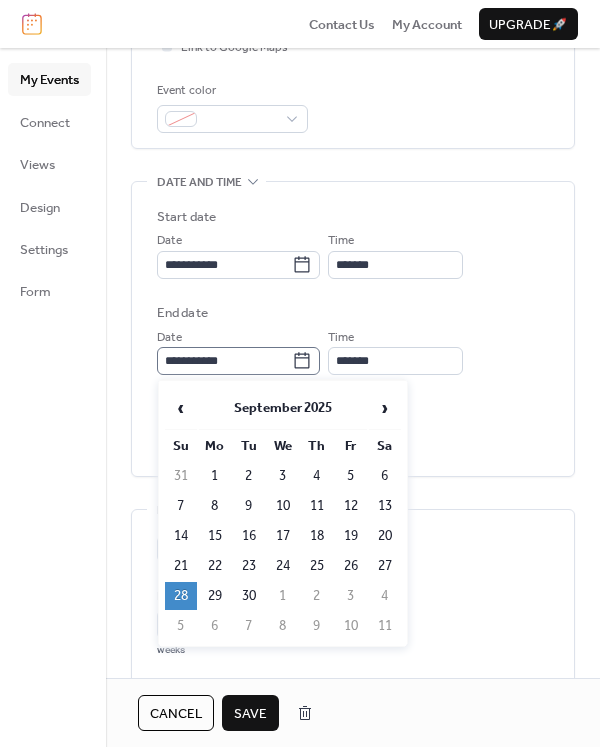 click 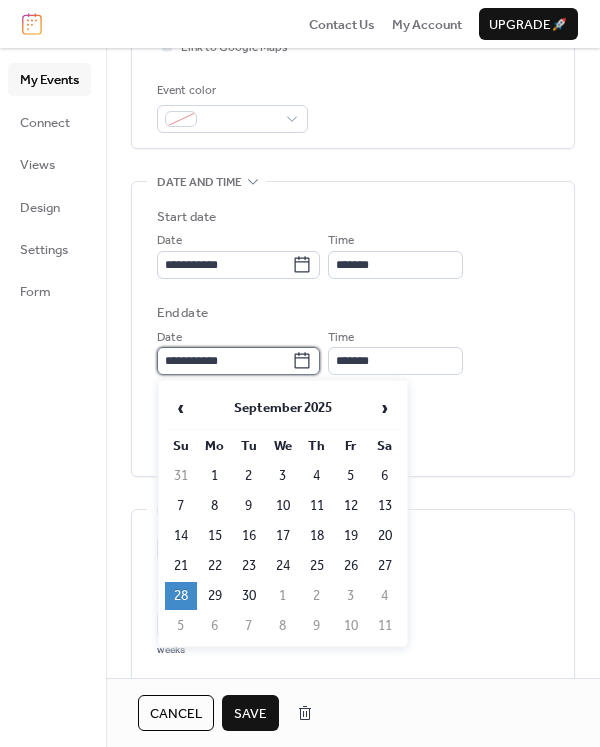 click on "**********" at bounding box center [224, 361] 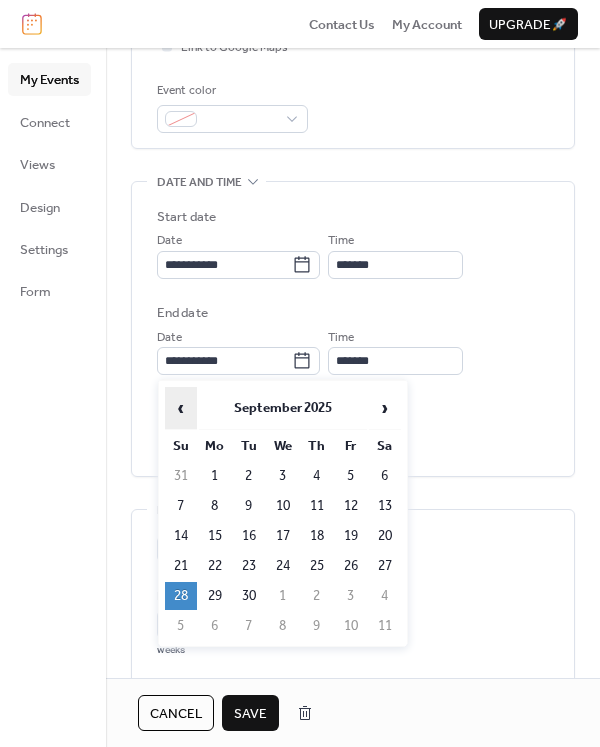 click on "‹" at bounding box center [181, 408] 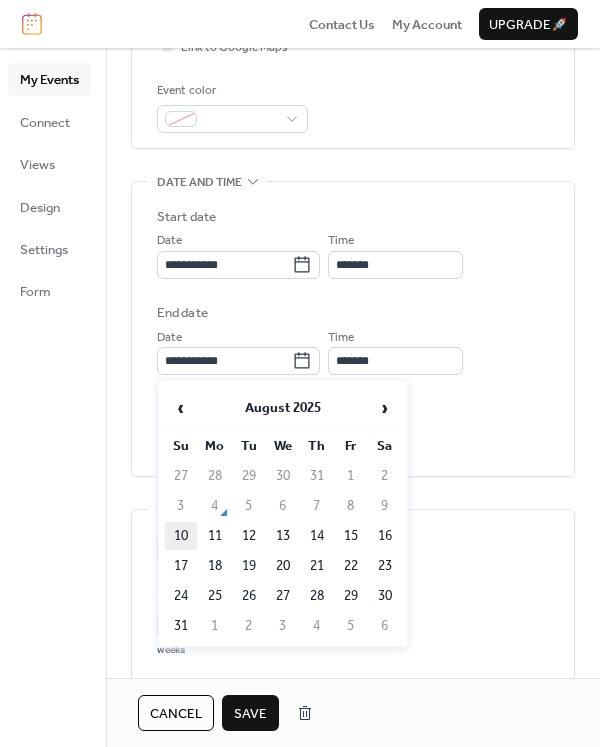 click on "10" at bounding box center [181, 536] 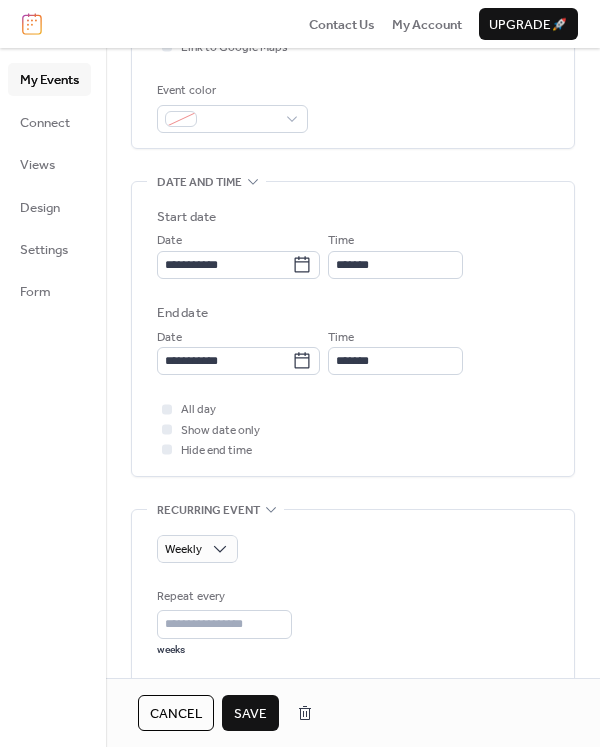 click on "Save" at bounding box center [250, 714] 